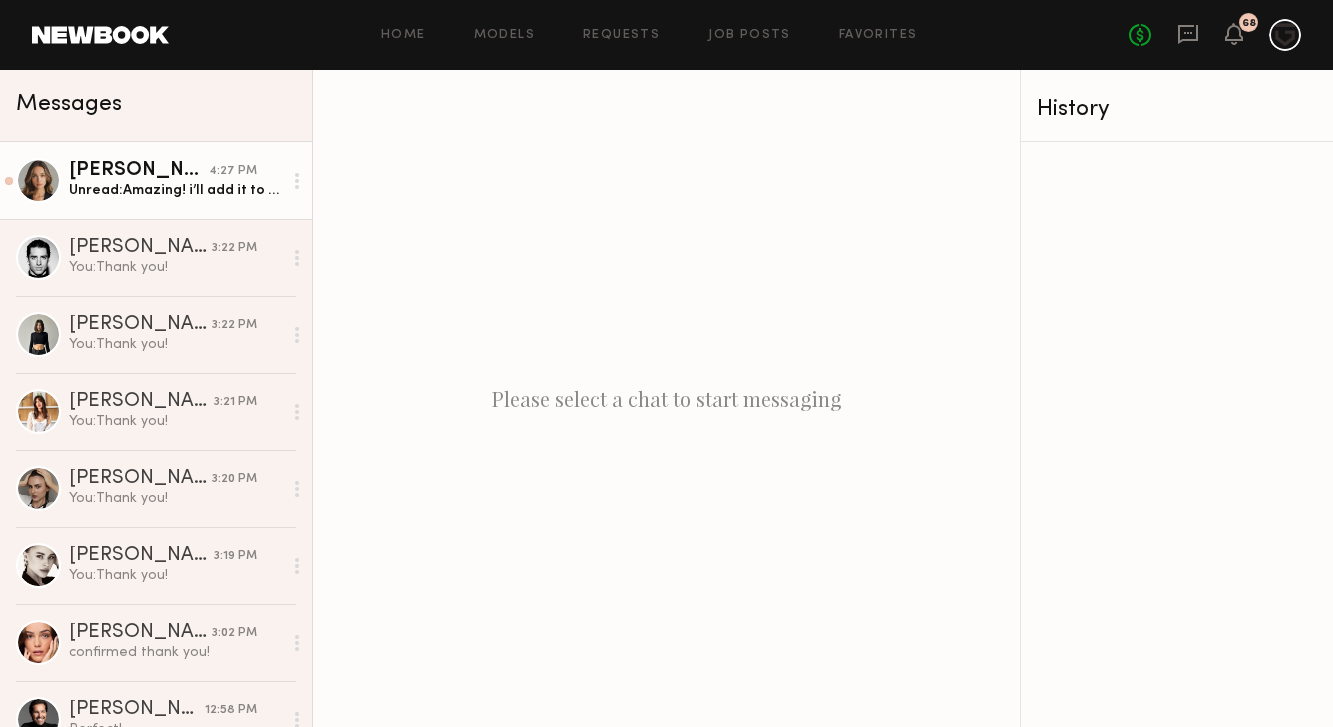 scroll, scrollTop: 0, scrollLeft: 0, axis: both 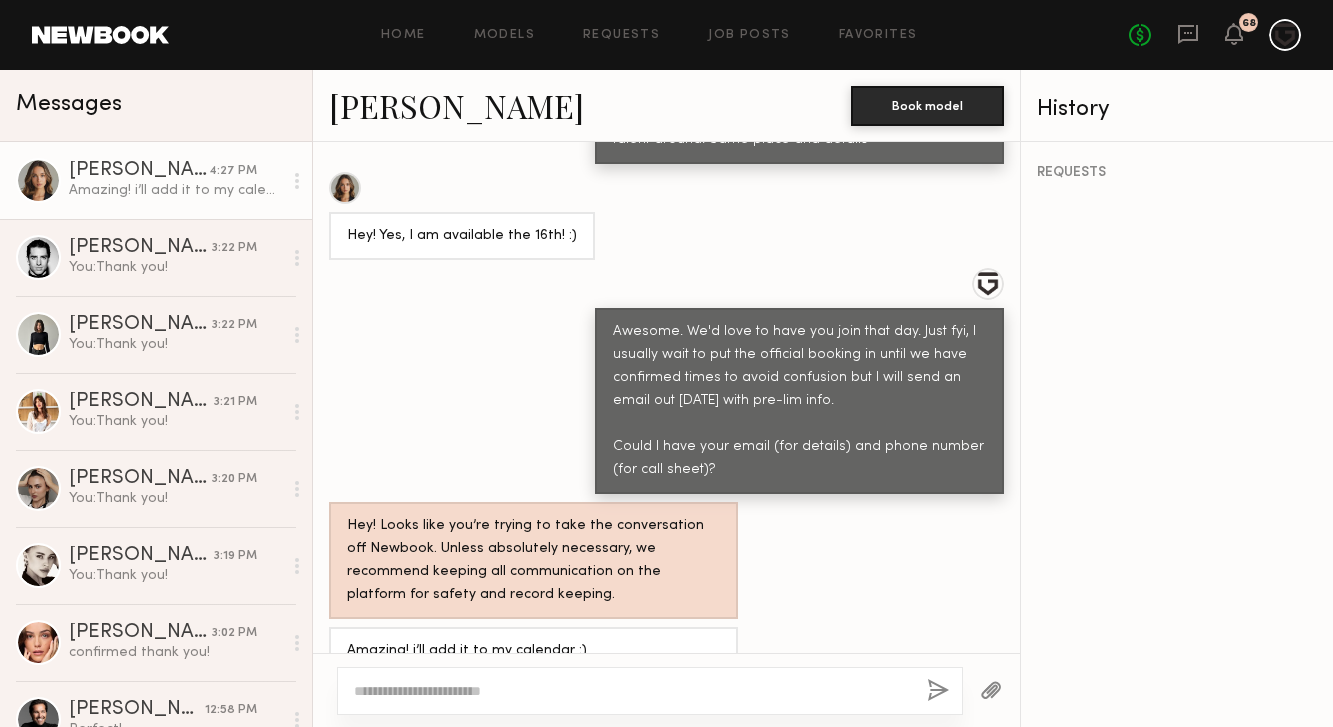 click 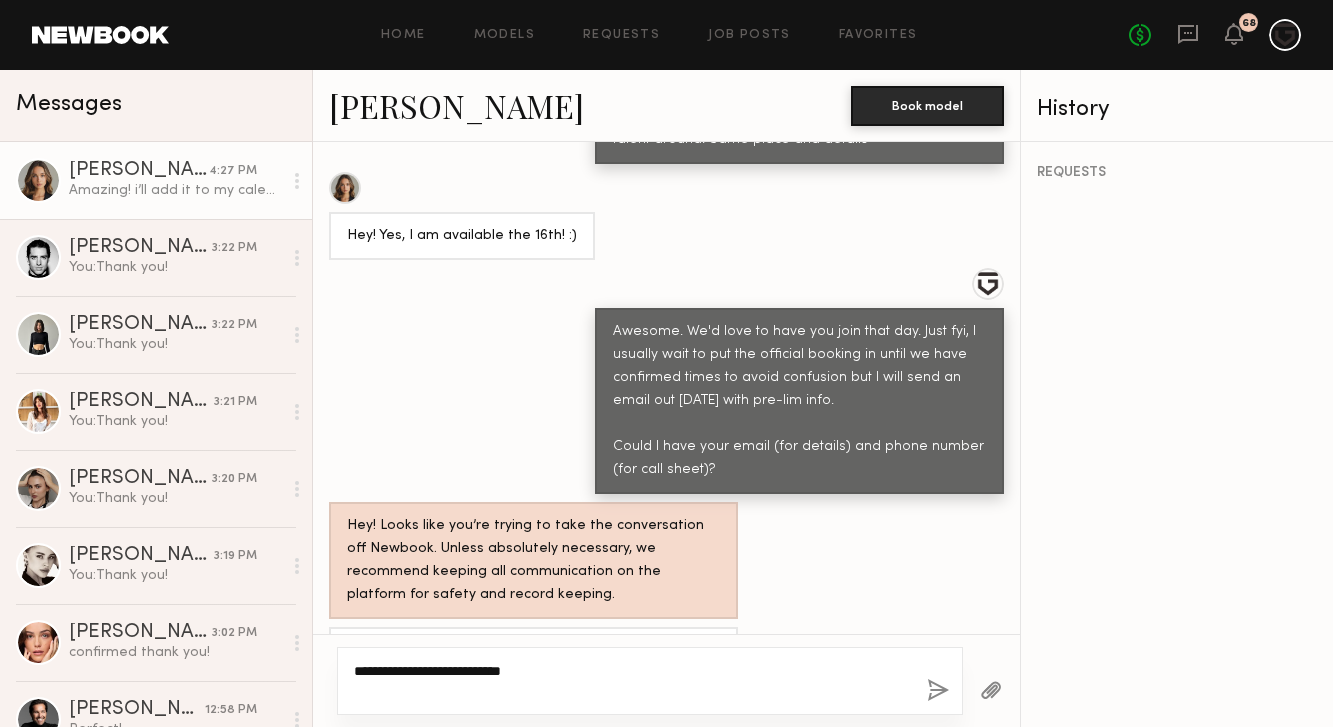 type on "**********" 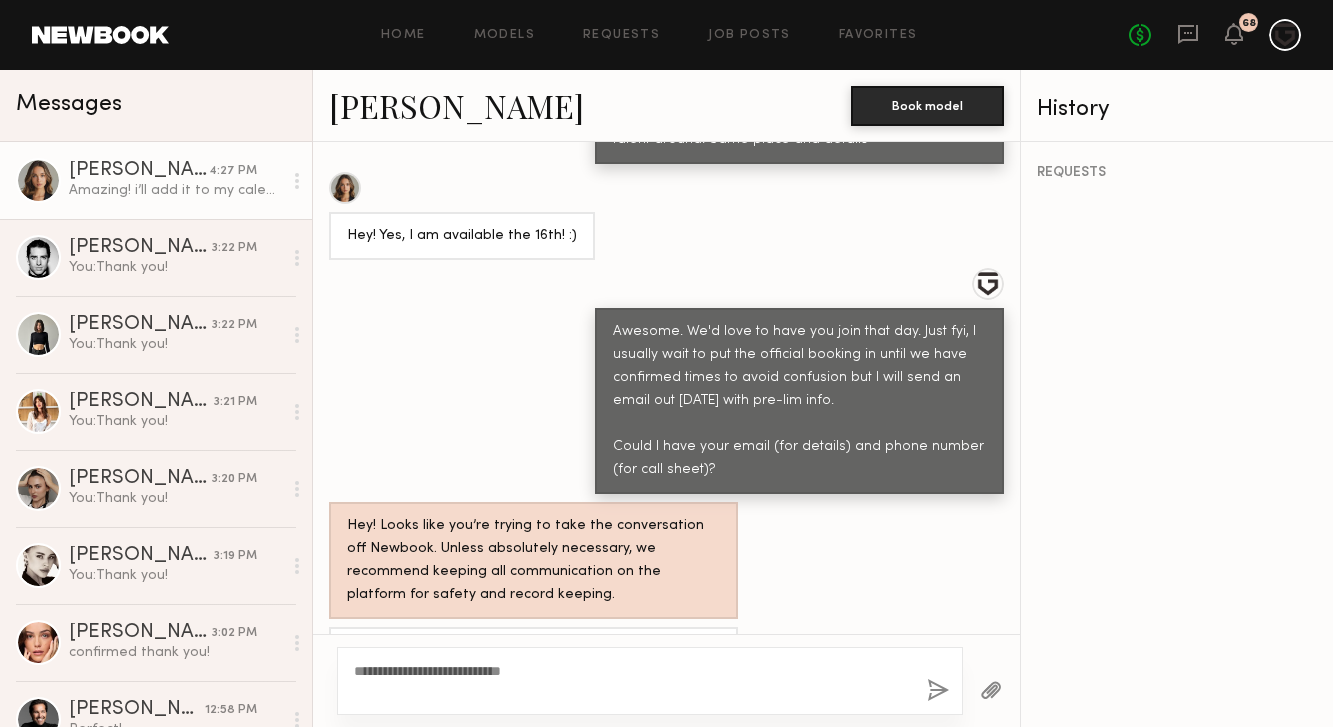 click 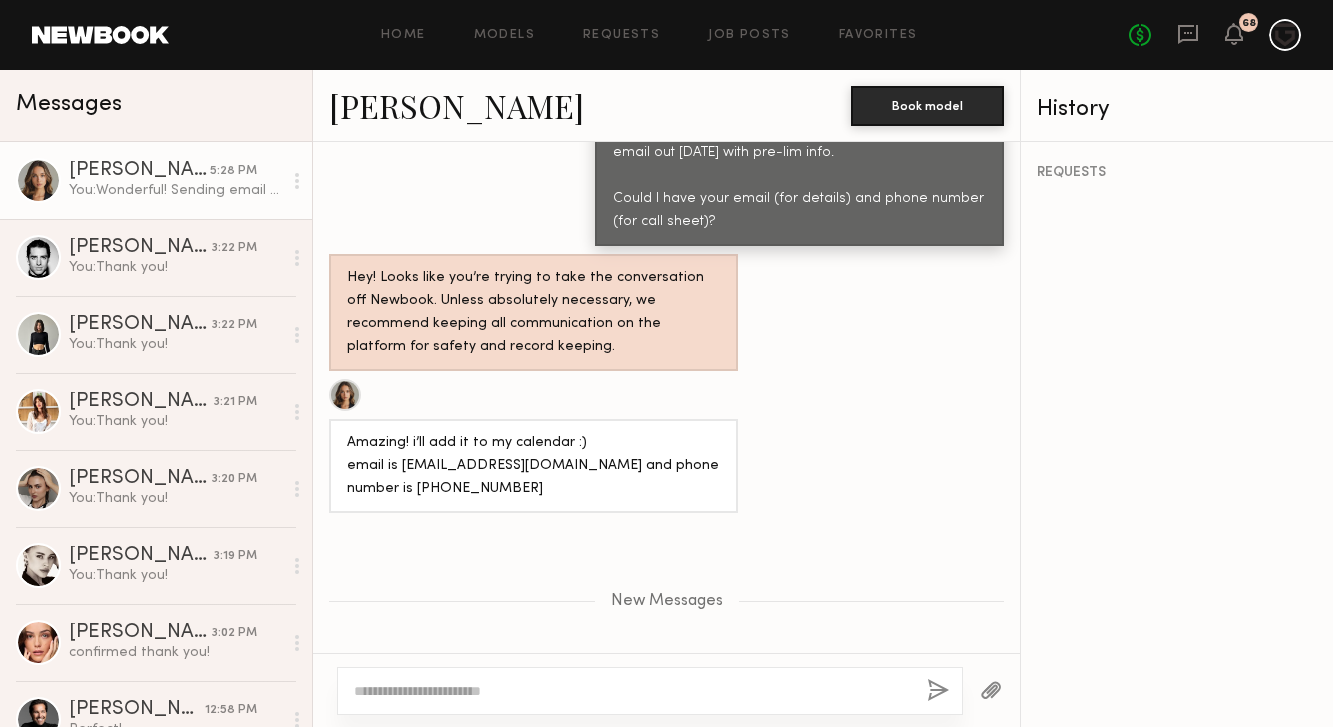scroll, scrollTop: 2503, scrollLeft: 0, axis: vertical 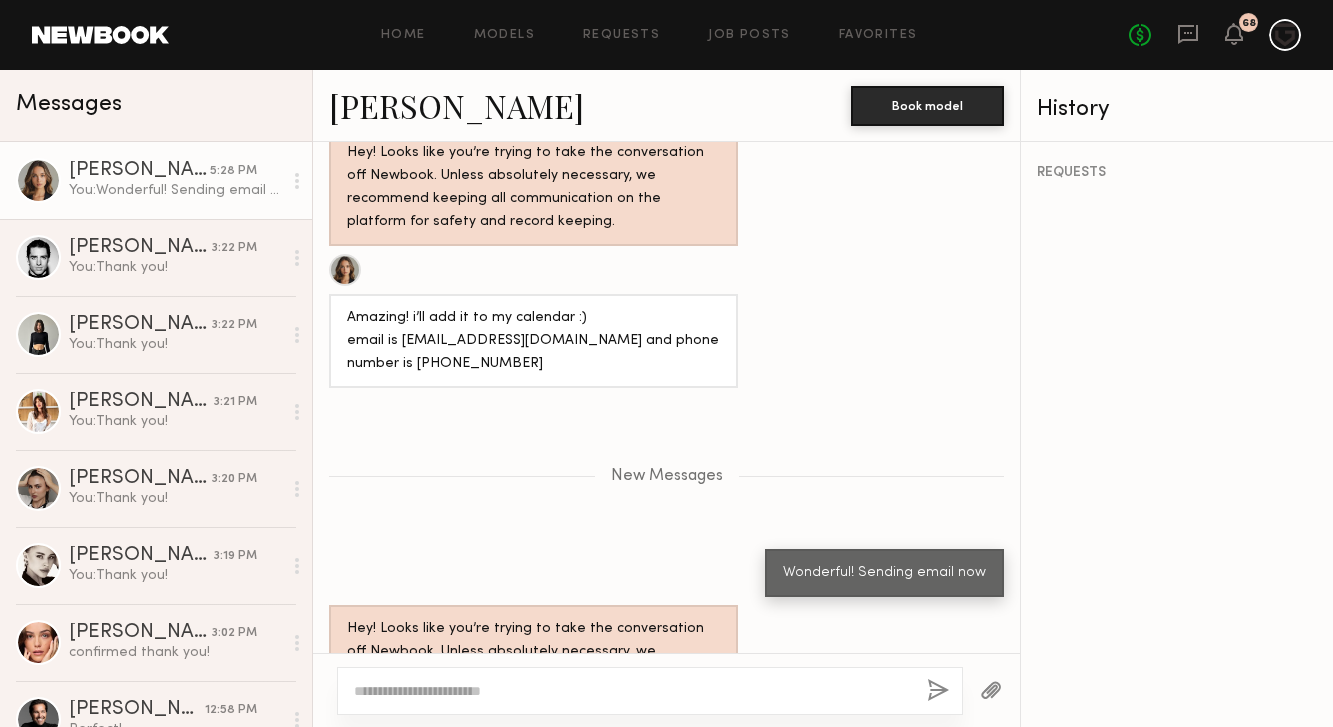 click on "Chloe C." 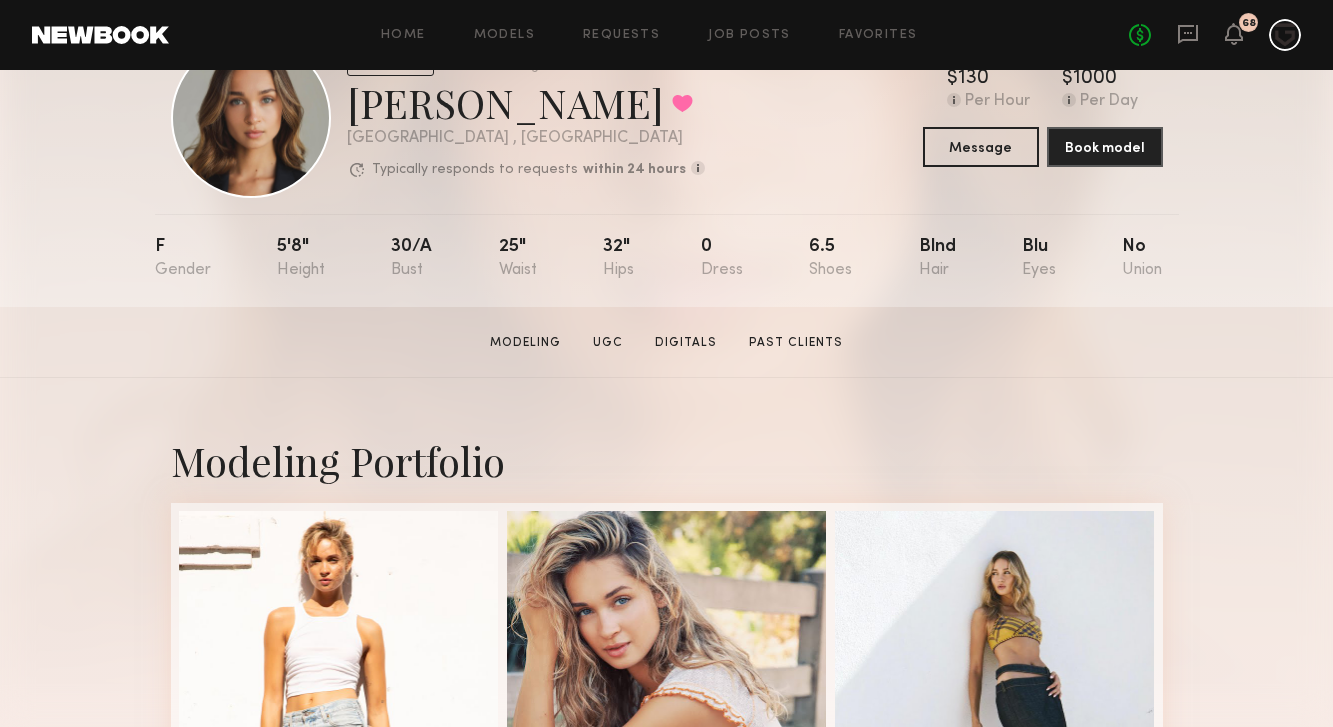 scroll, scrollTop: 0, scrollLeft: 0, axis: both 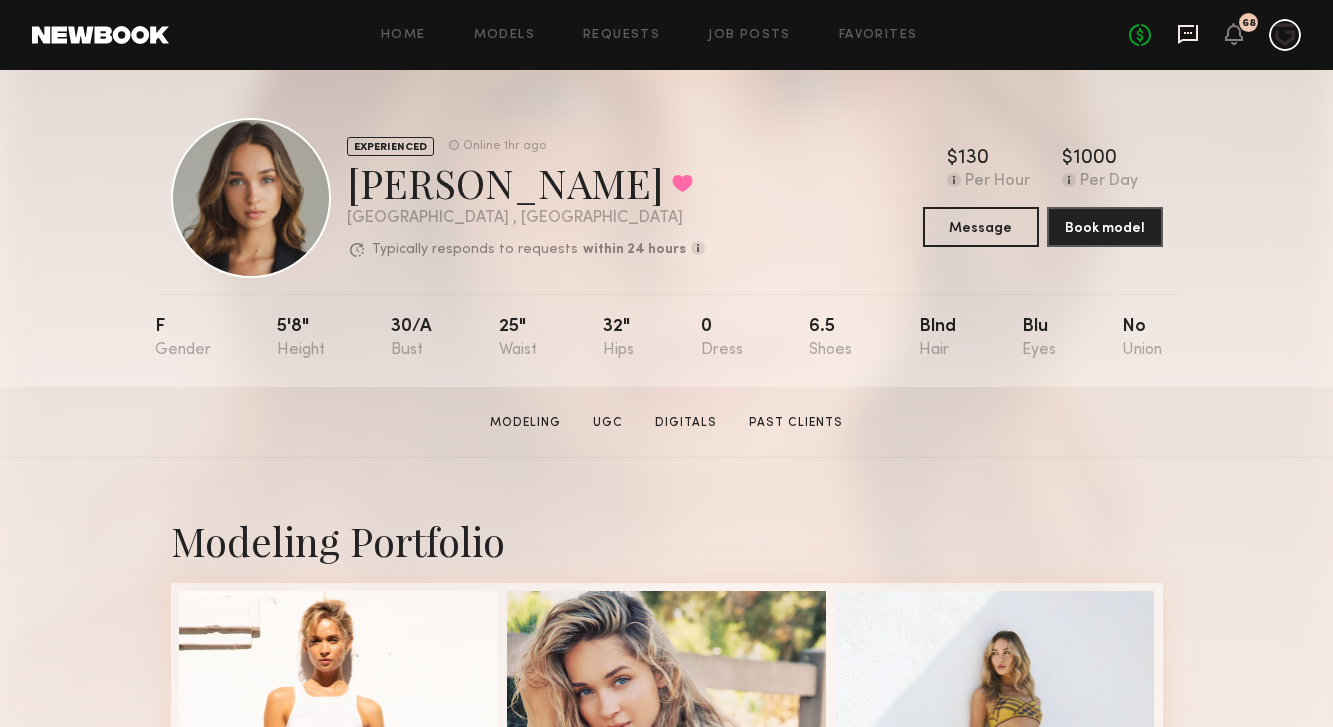 click 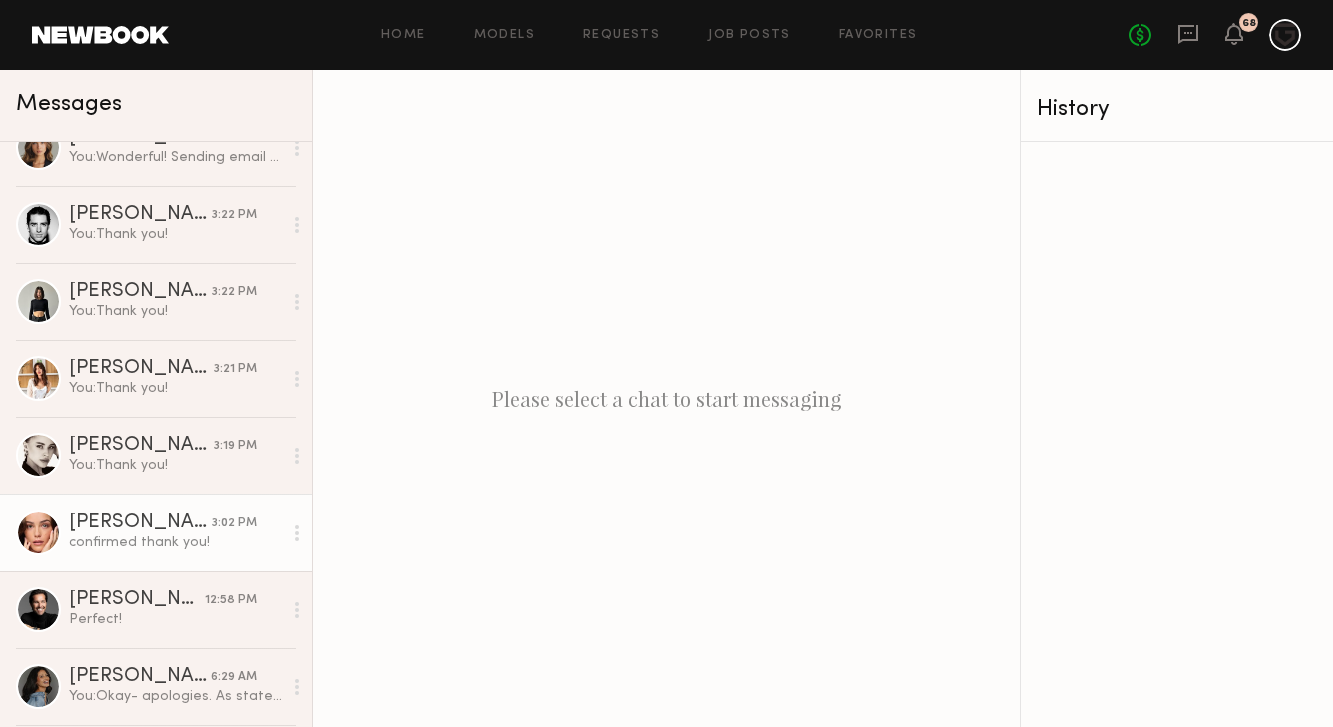 scroll, scrollTop: 168, scrollLeft: 0, axis: vertical 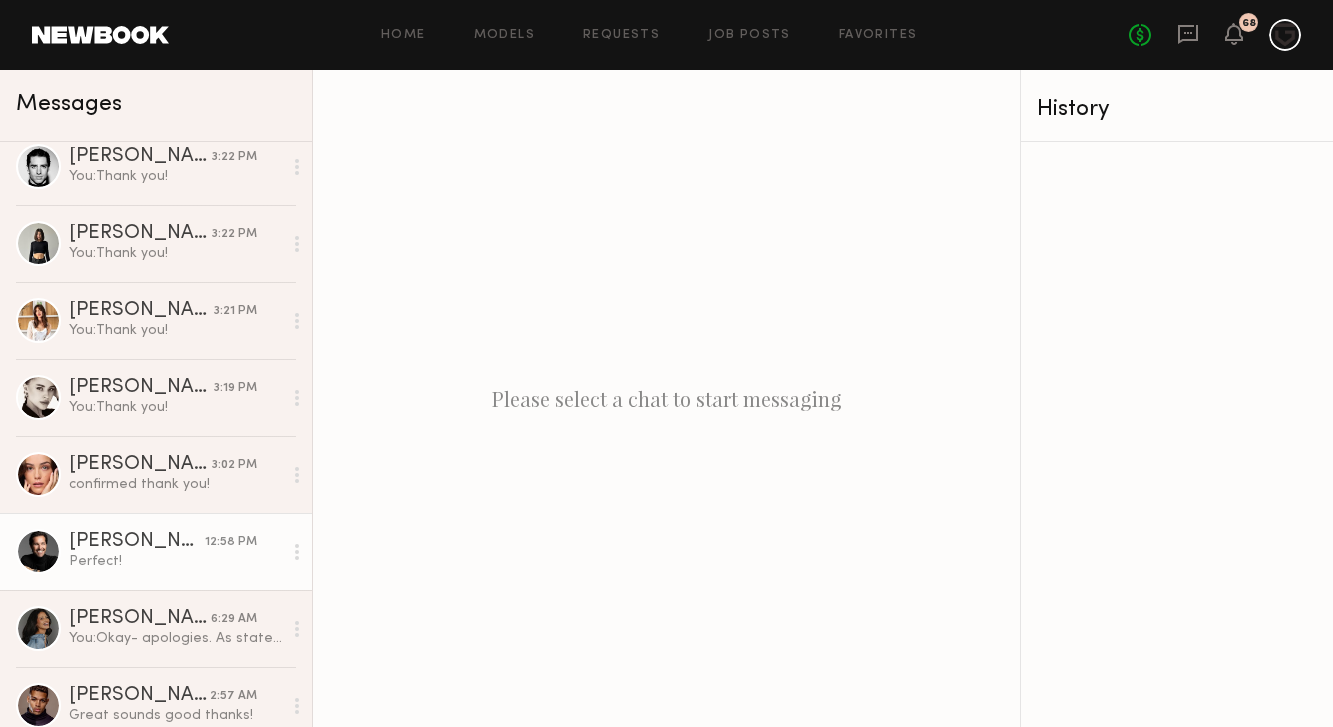 click on "Perfect!" 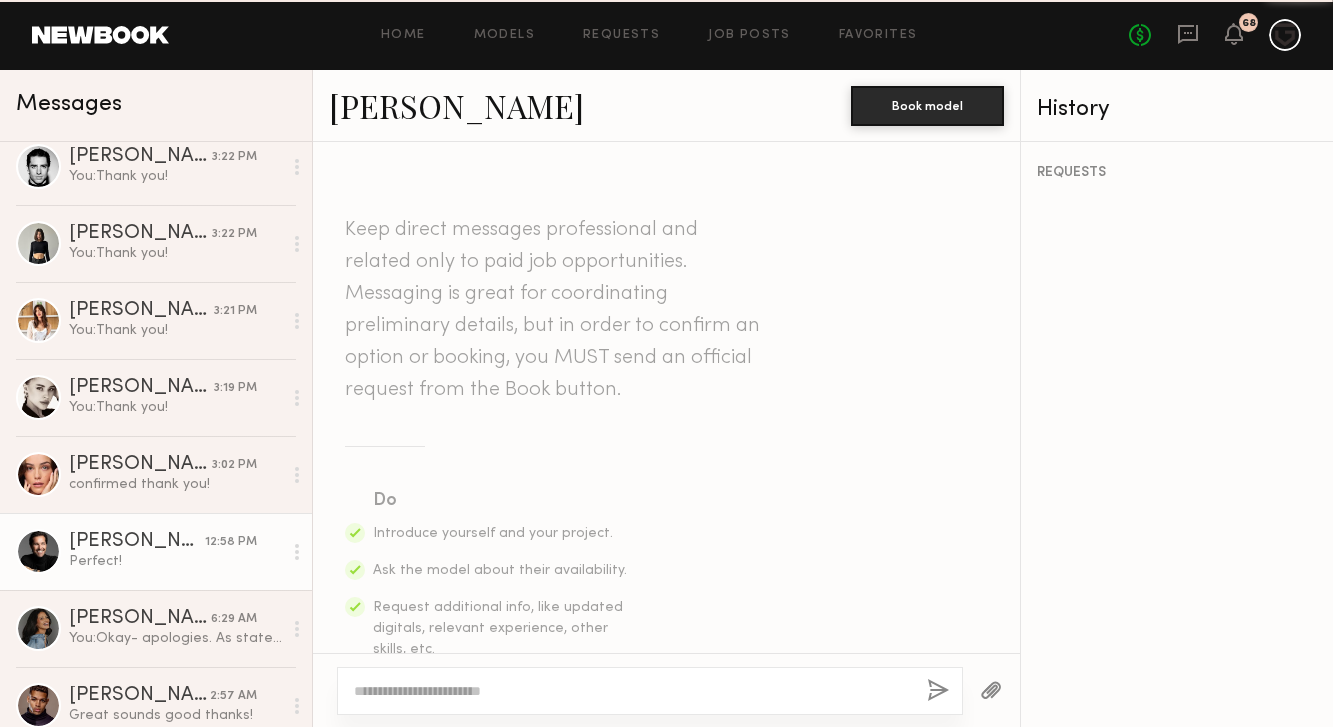 scroll, scrollTop: 2780, scrollLeft: 0, axis: vertical 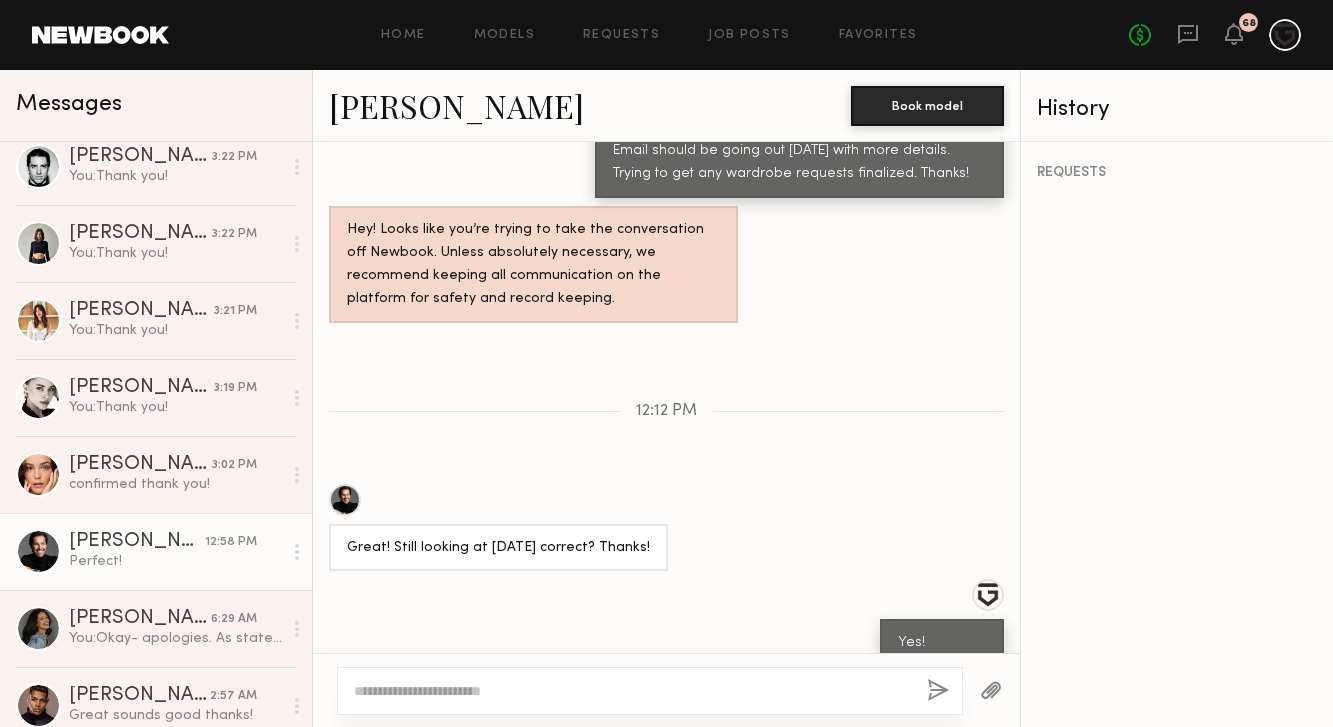 click on "Bobby V." 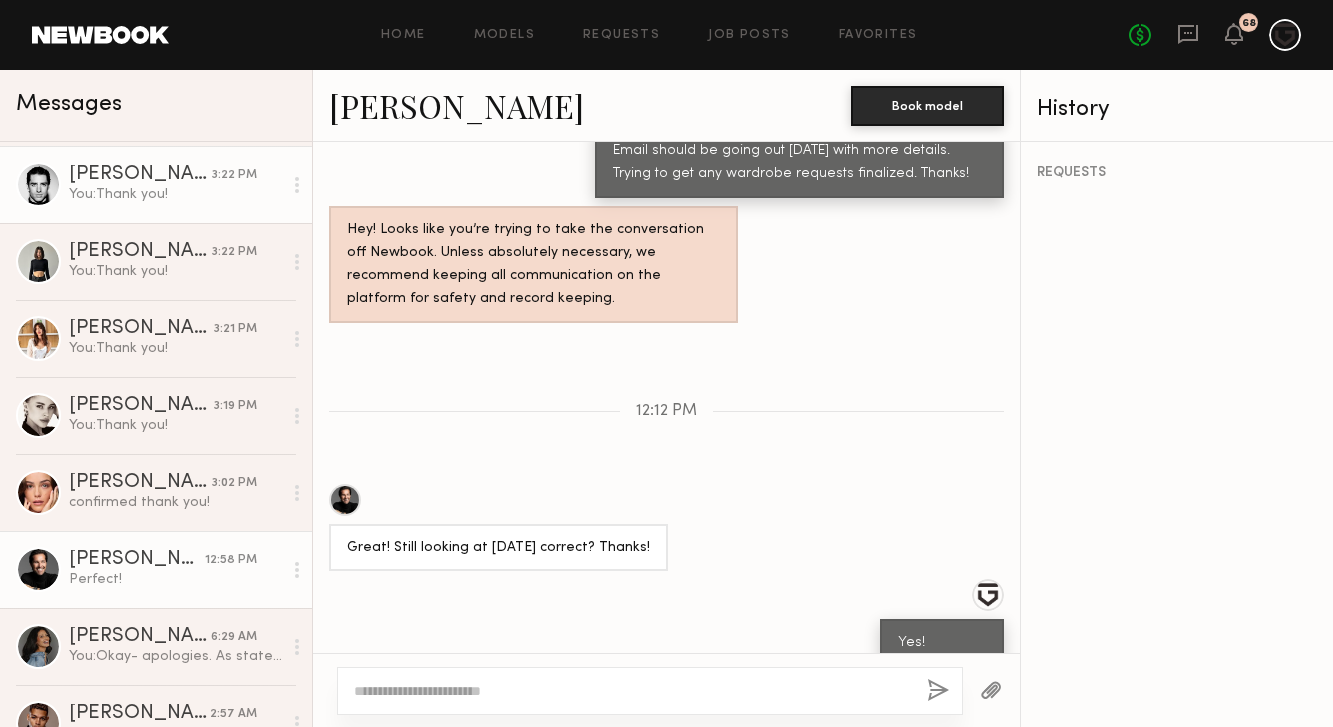 scroll, scrollTop: 153, scrollLeft: 0, axis: vertical 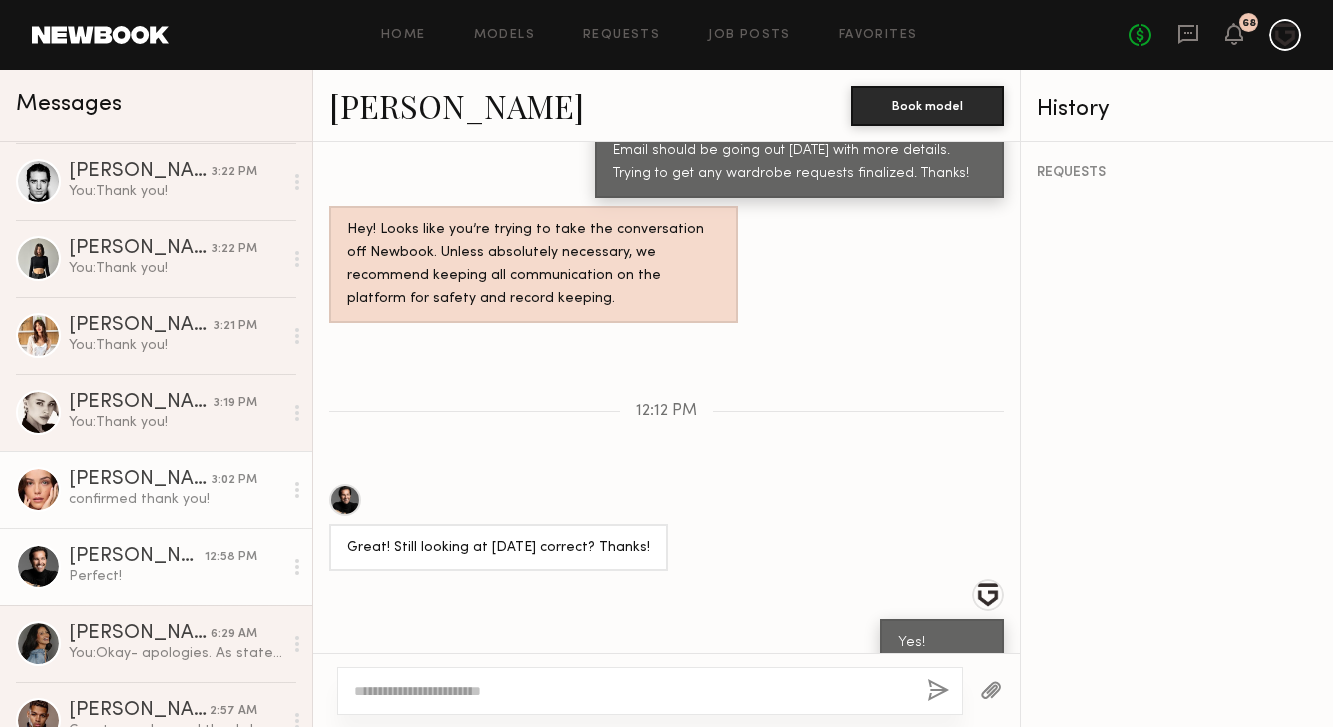 click on "confirmed thank you!" 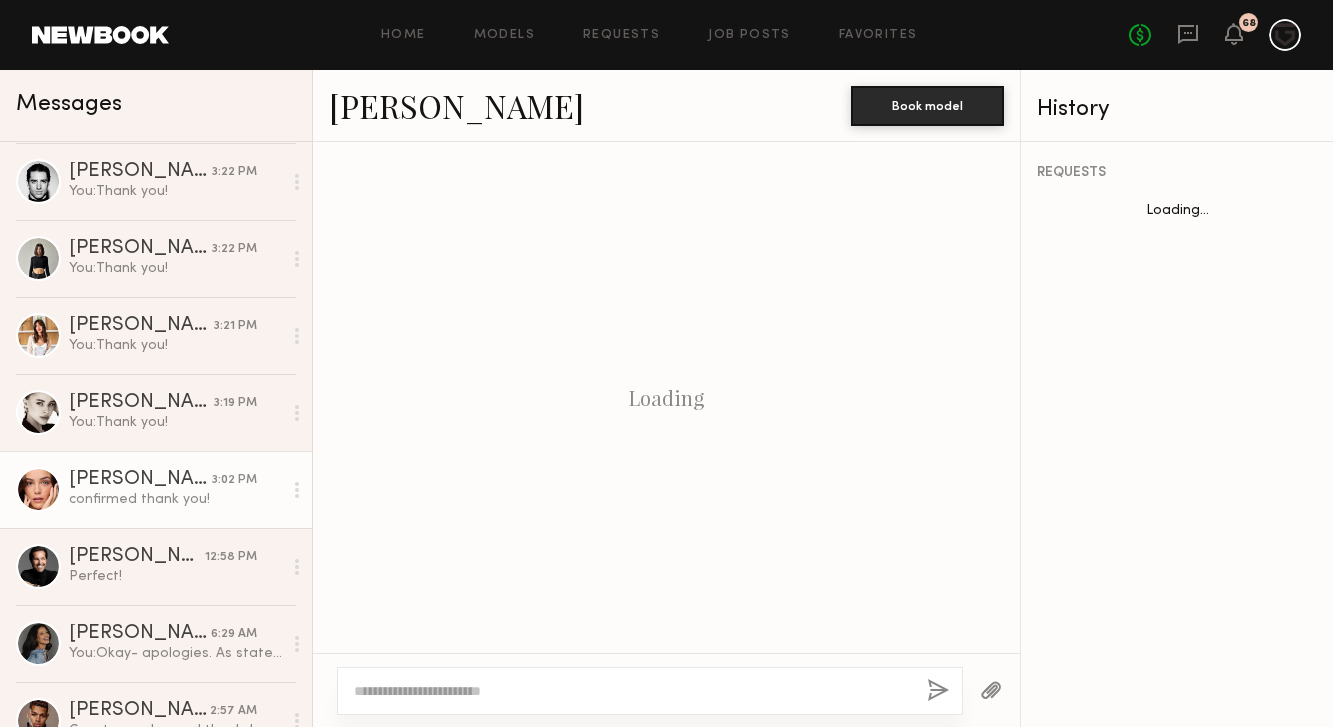 scroll, scrollTop: 1862, scrollLeft: 0, axis: vertical 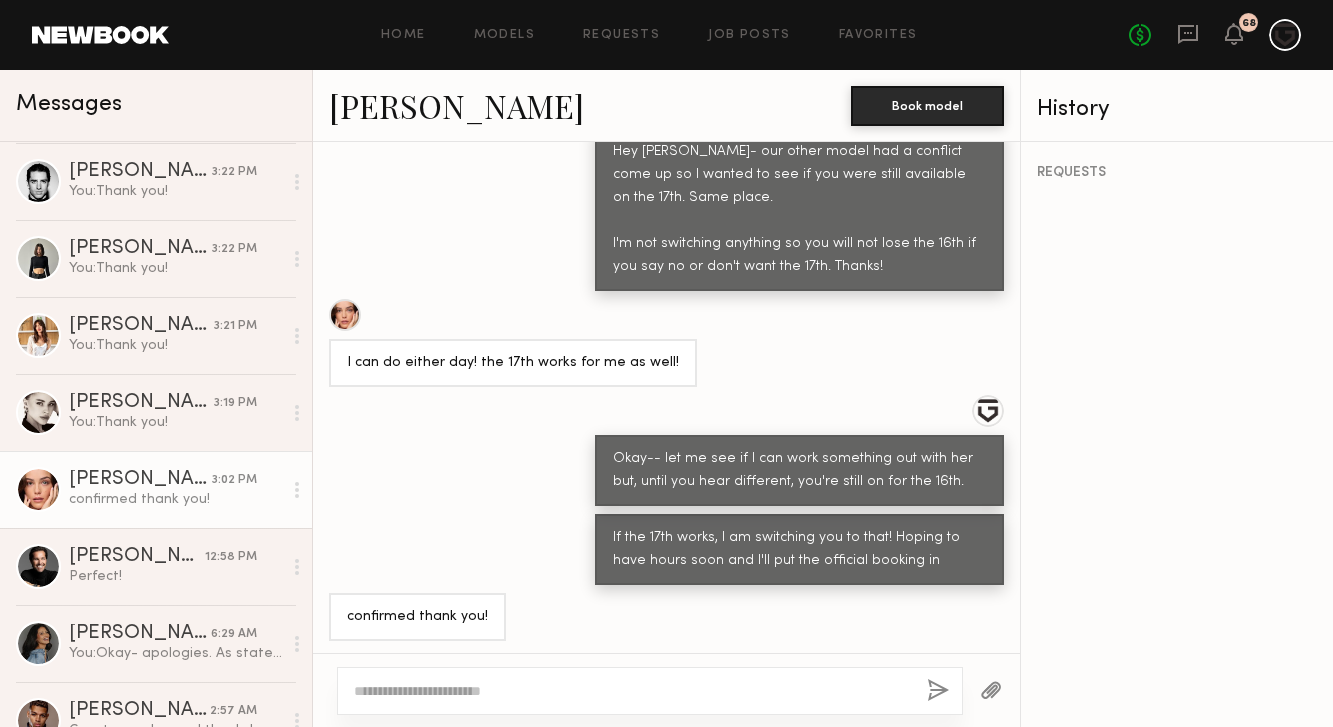click on "Julia M." 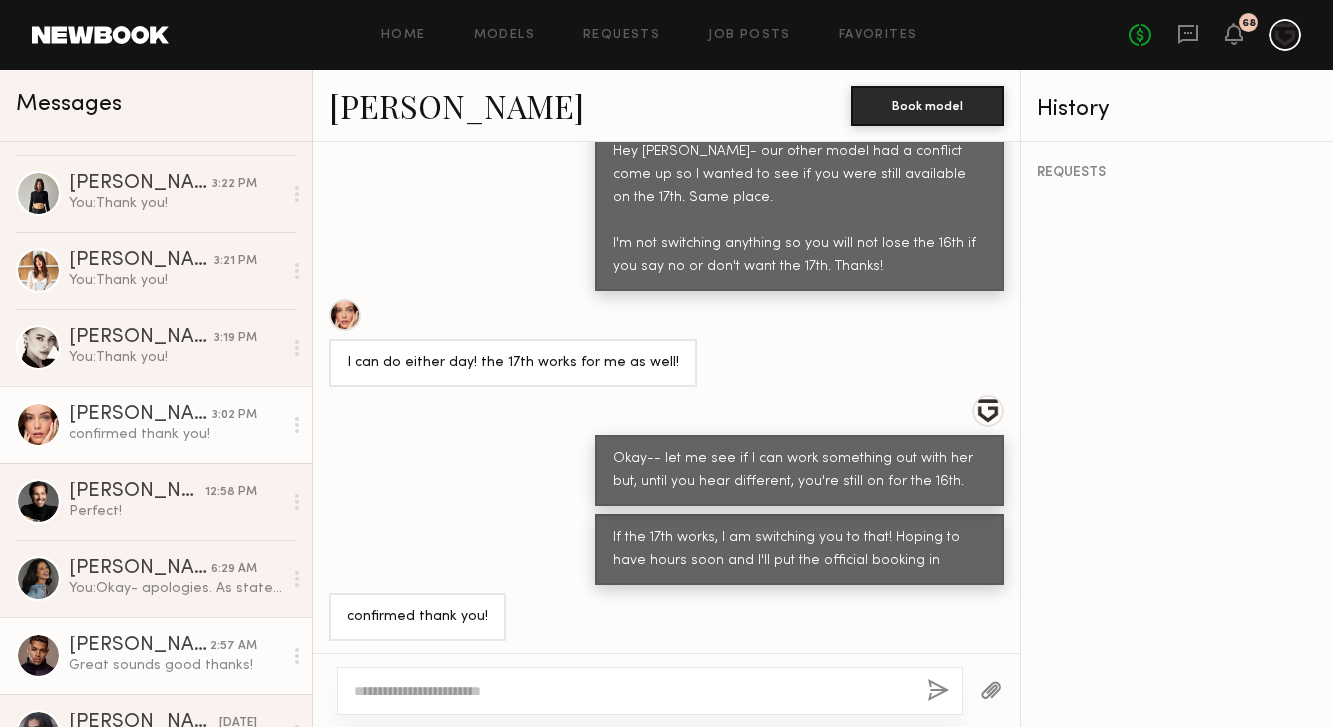 click on "Christopher M." 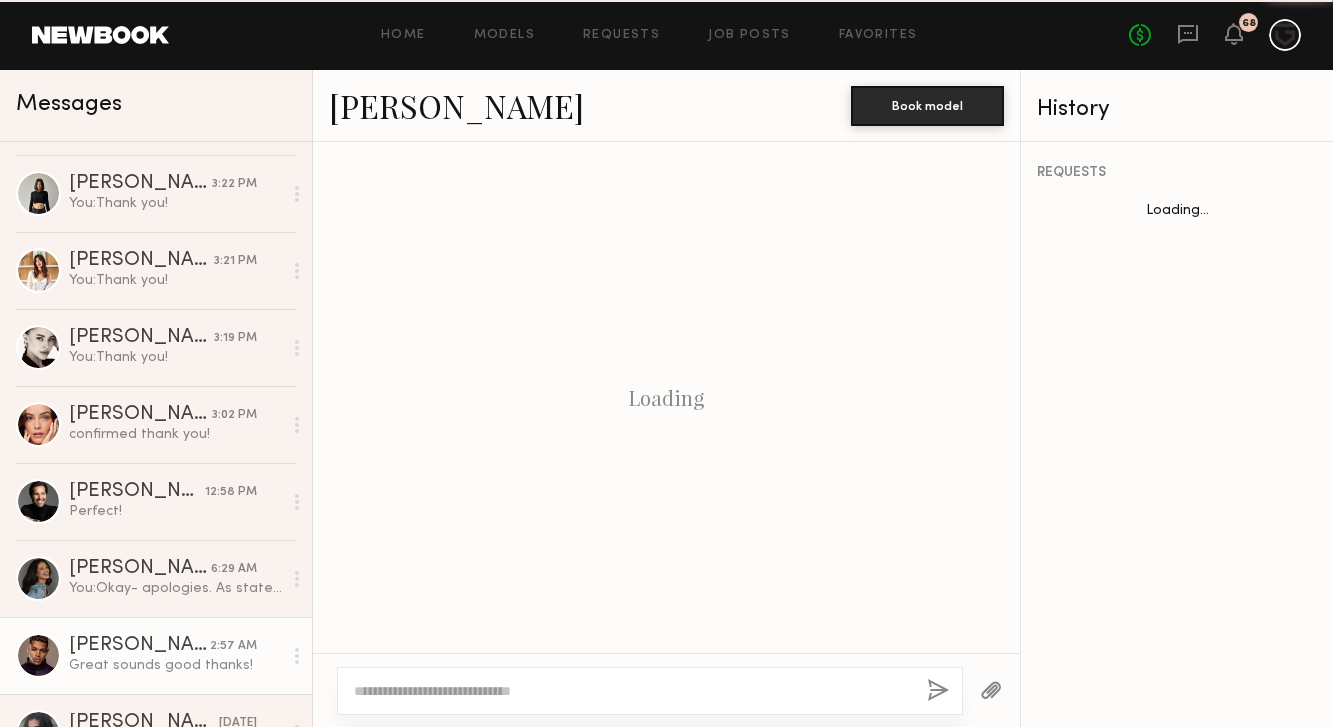 scroll, scrollTop: 3300, scrollLeft: 0, axis: vertical 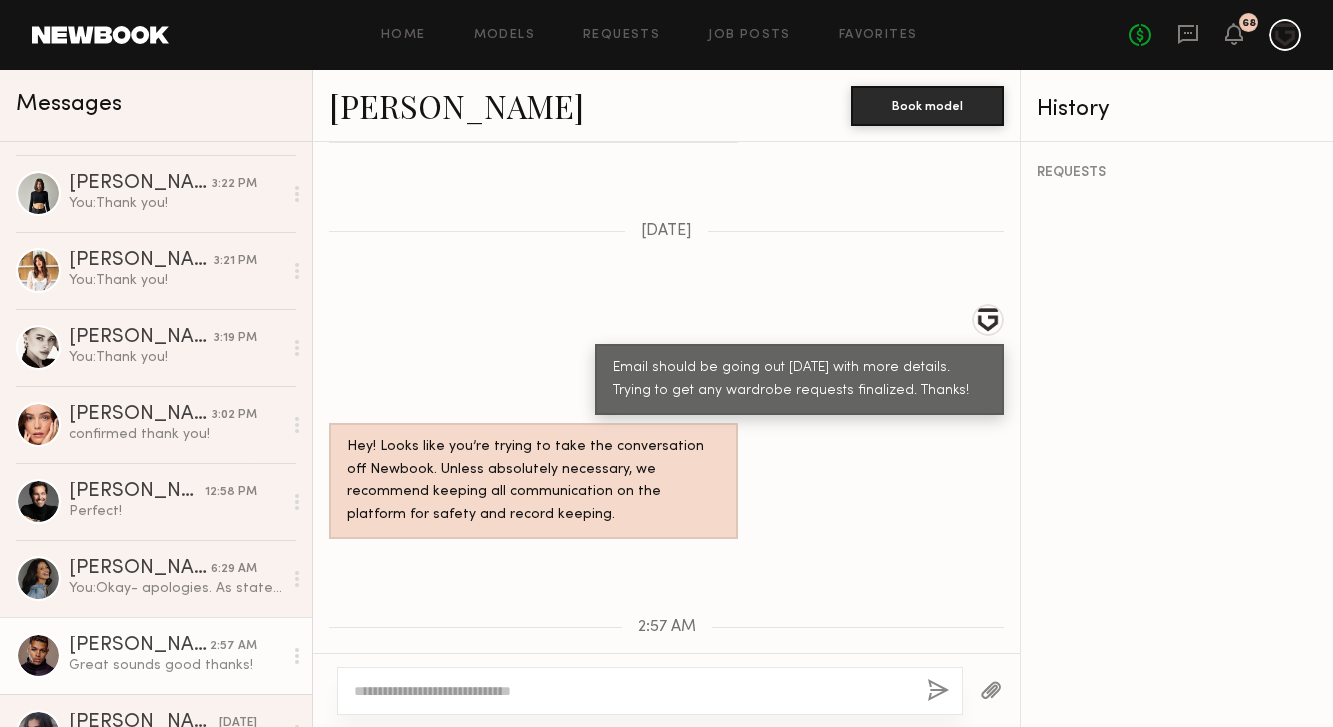 click on "Christopher M." 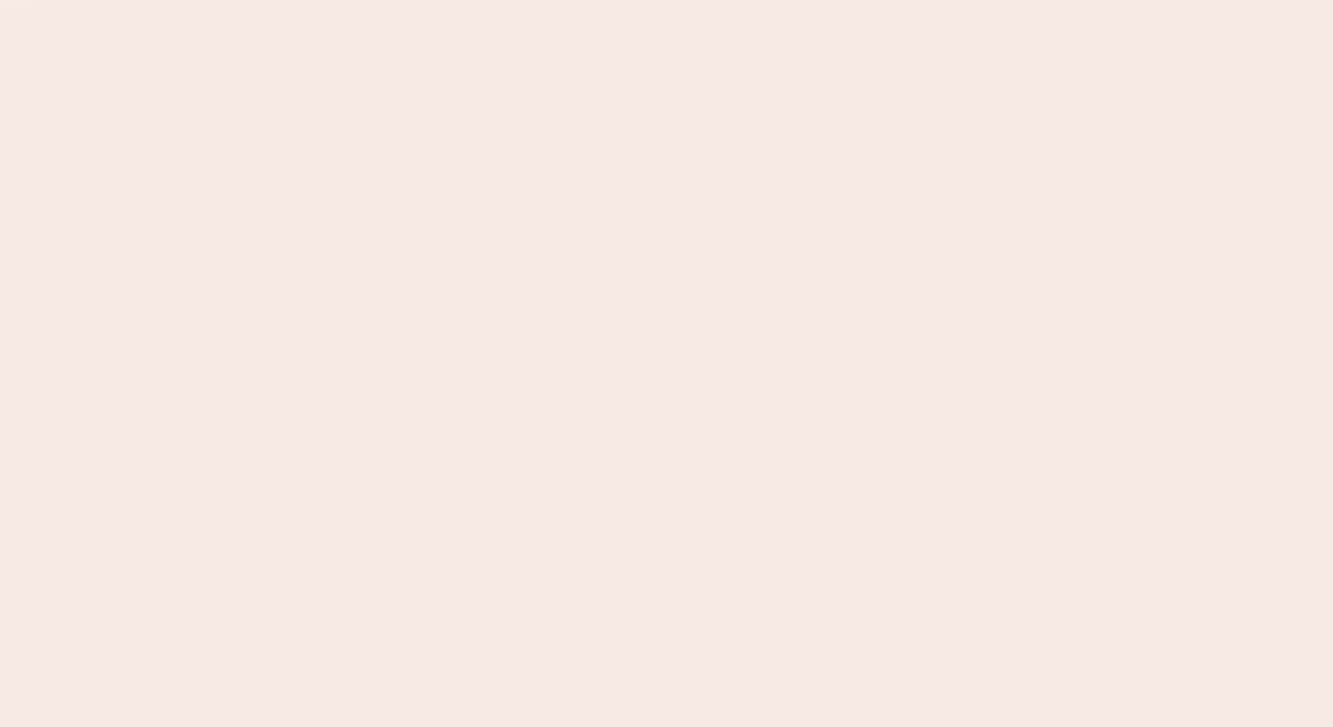 scroll, scrollTop: 0, scrollLeft: 0, axis: both 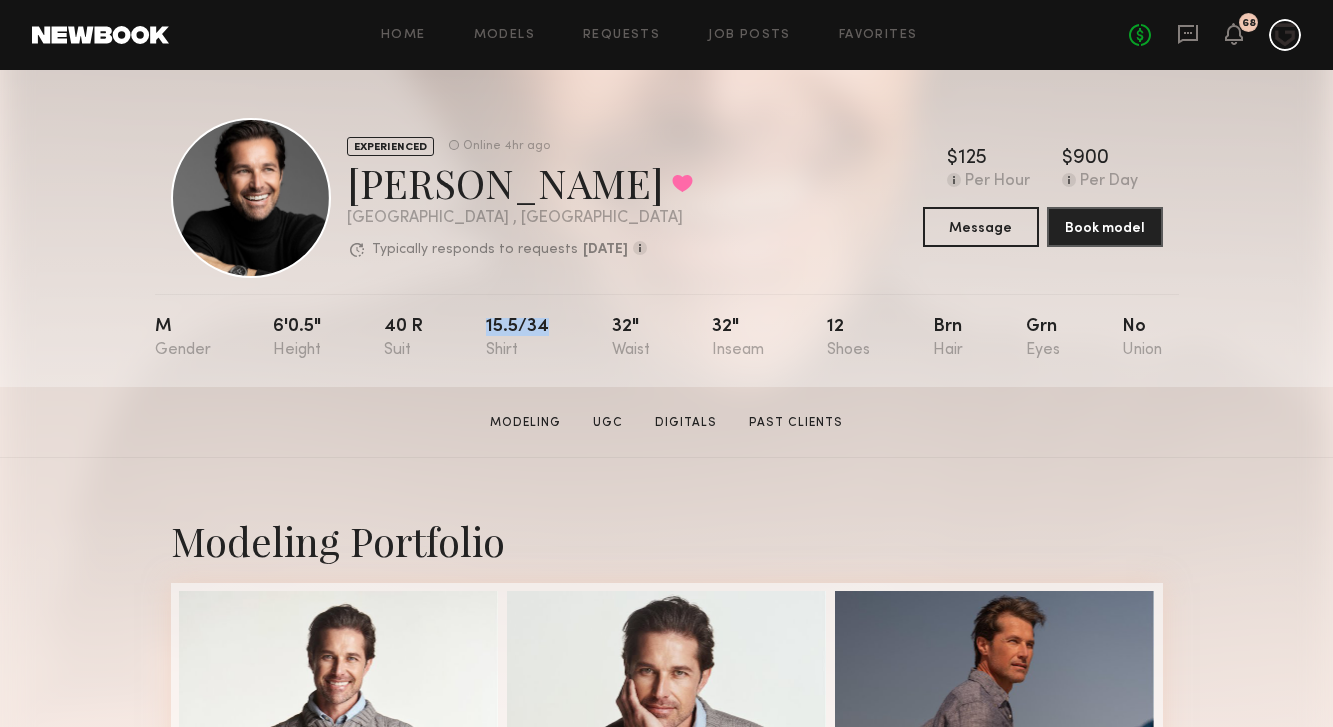 drag, startPoint x: 552, startPoint y: 327, endPoint x: 476, endPoint y: 327, distance: 76 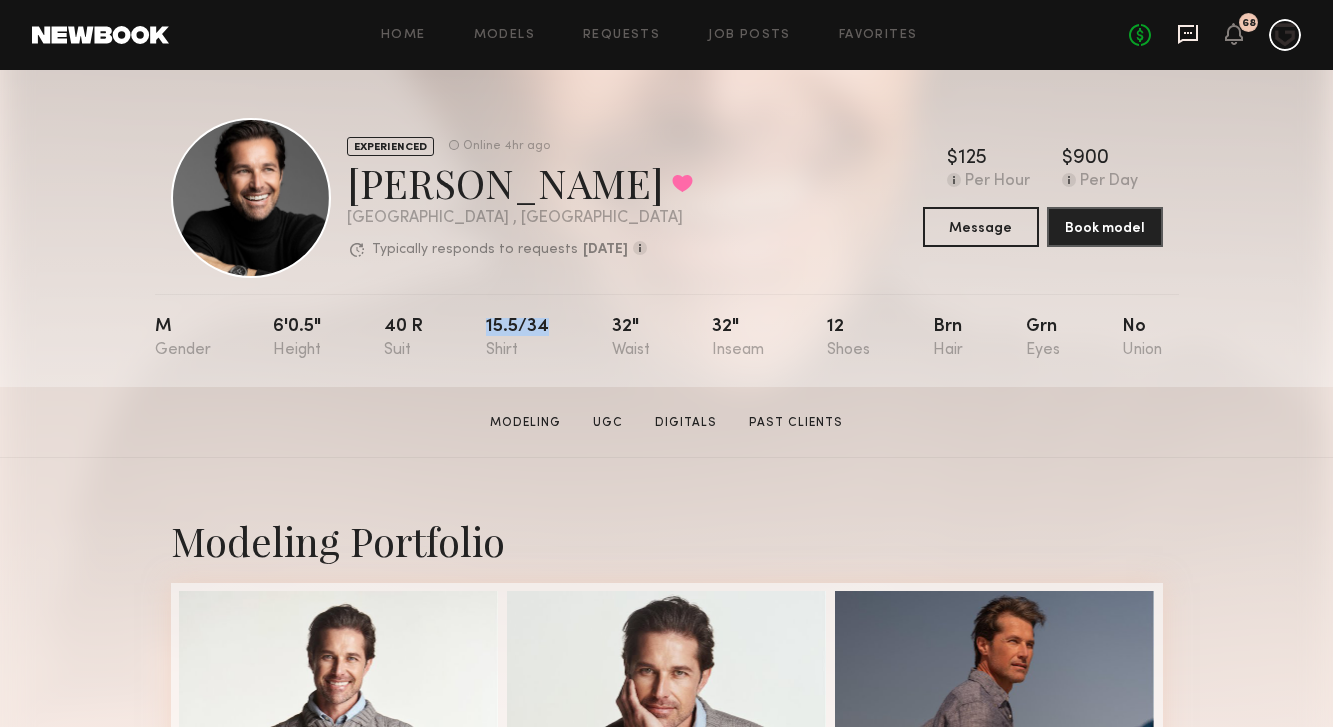 click 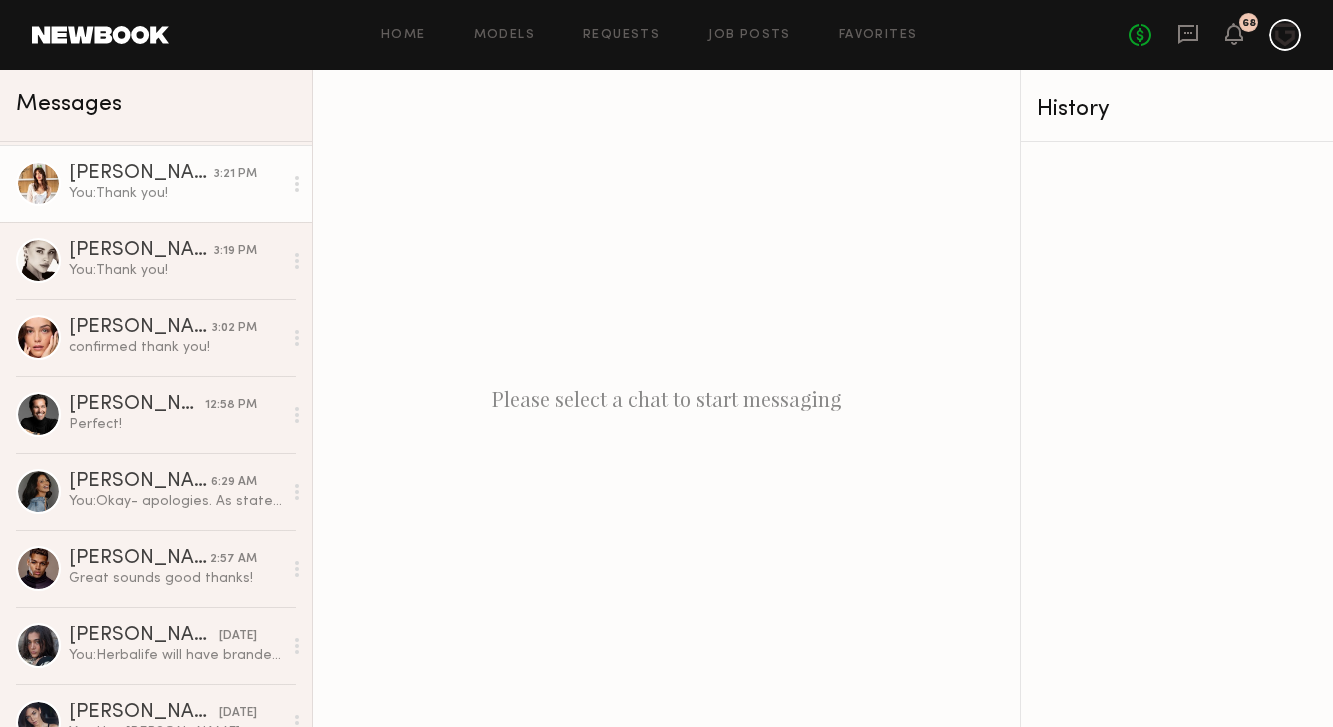 scroll, scrollTop: 309, scrollLeft: 0, axis: vertical 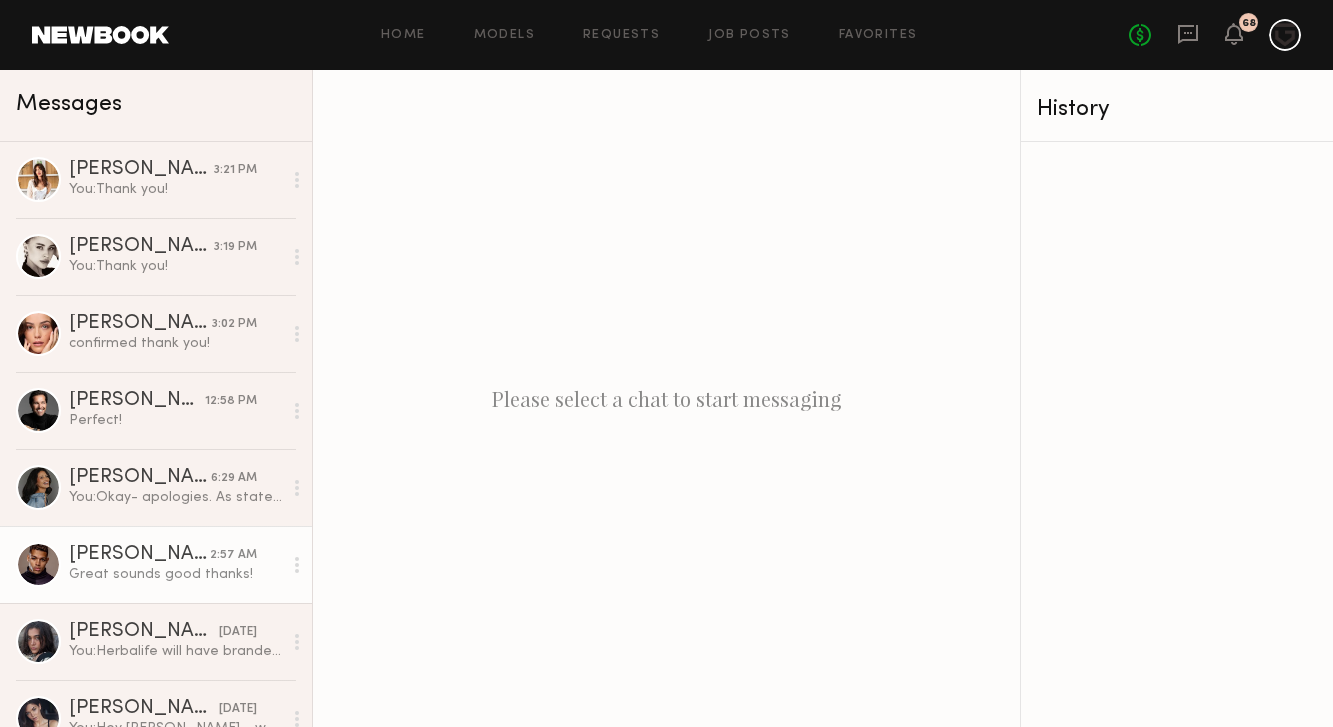 click on "Christopher M." 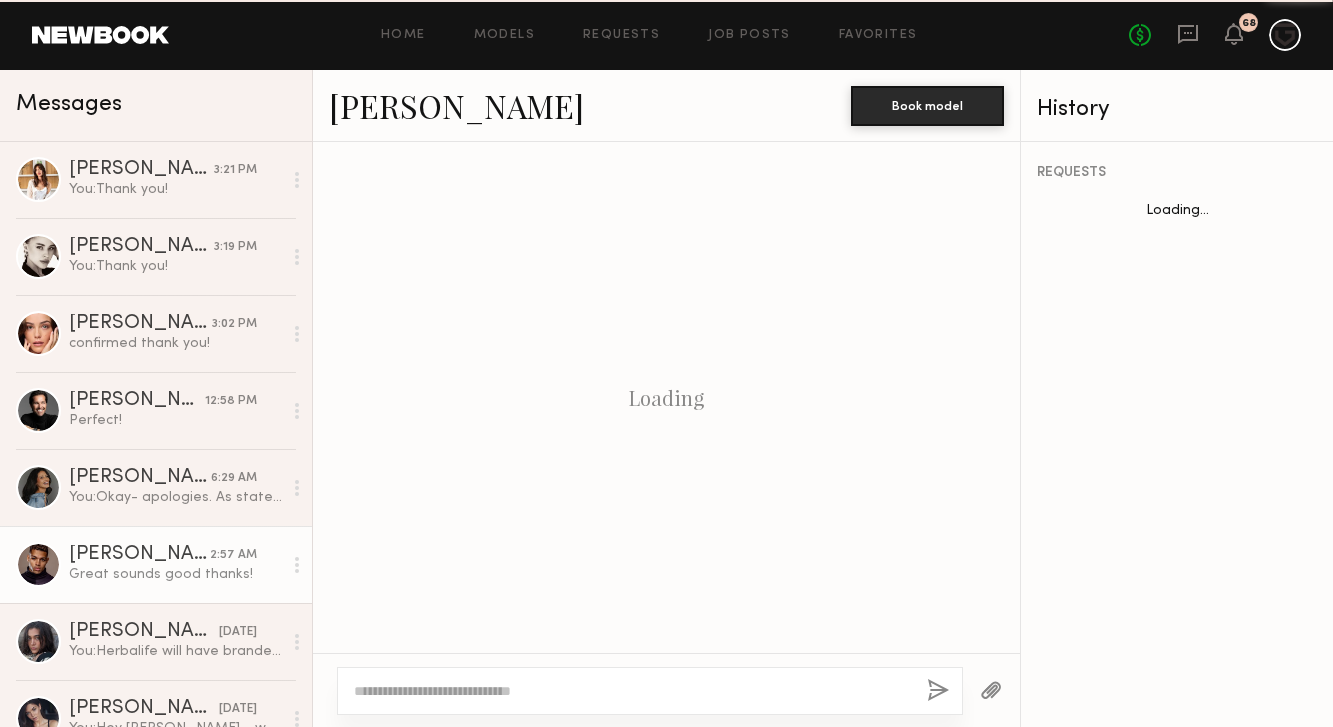 scroll, scrollTop: 3300, scrollLeft: 0, axis: vertical 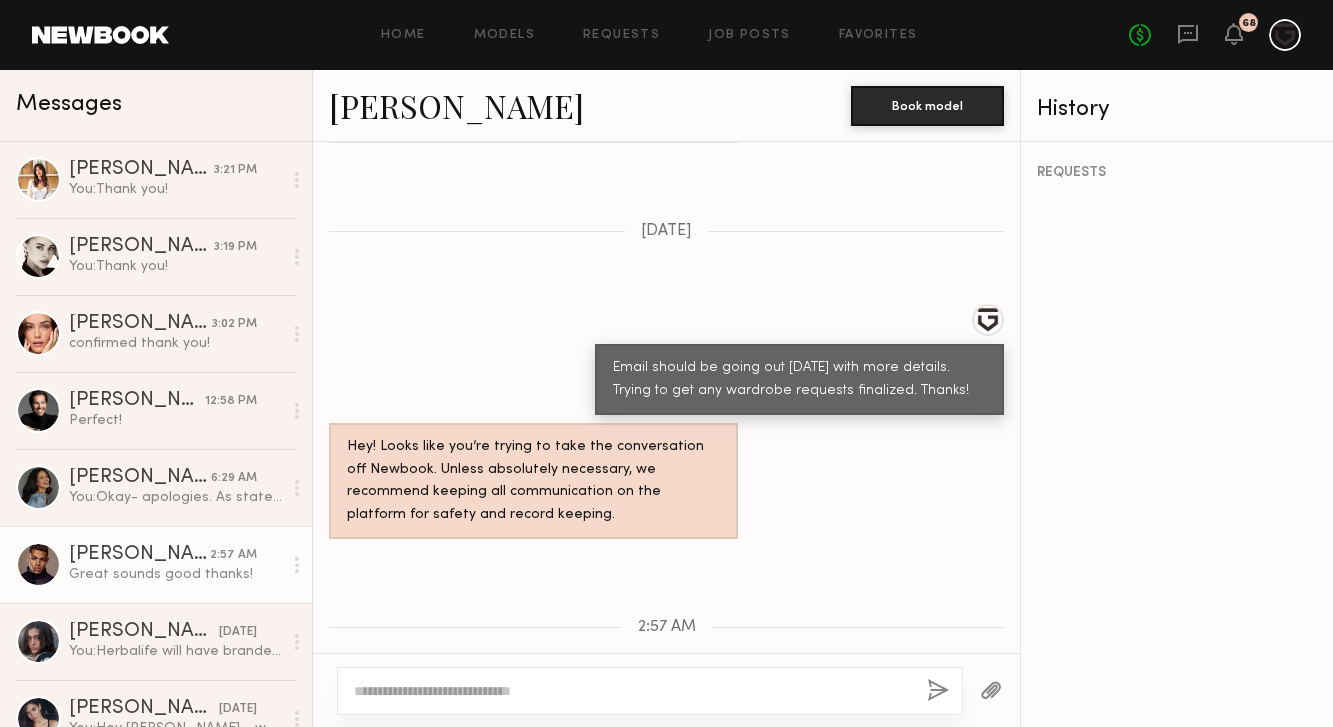click on "Christopher M." 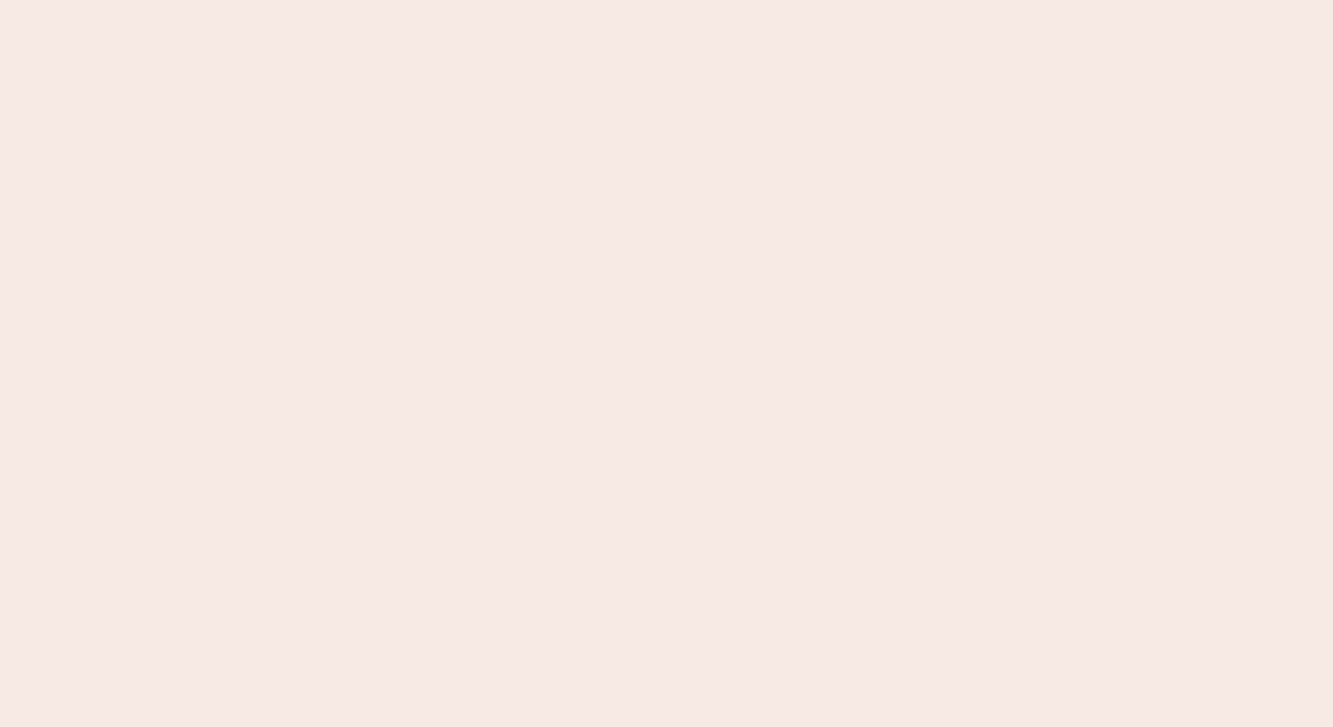 scroll, scrollTop: 0, scrollLeft: 0, axis: both 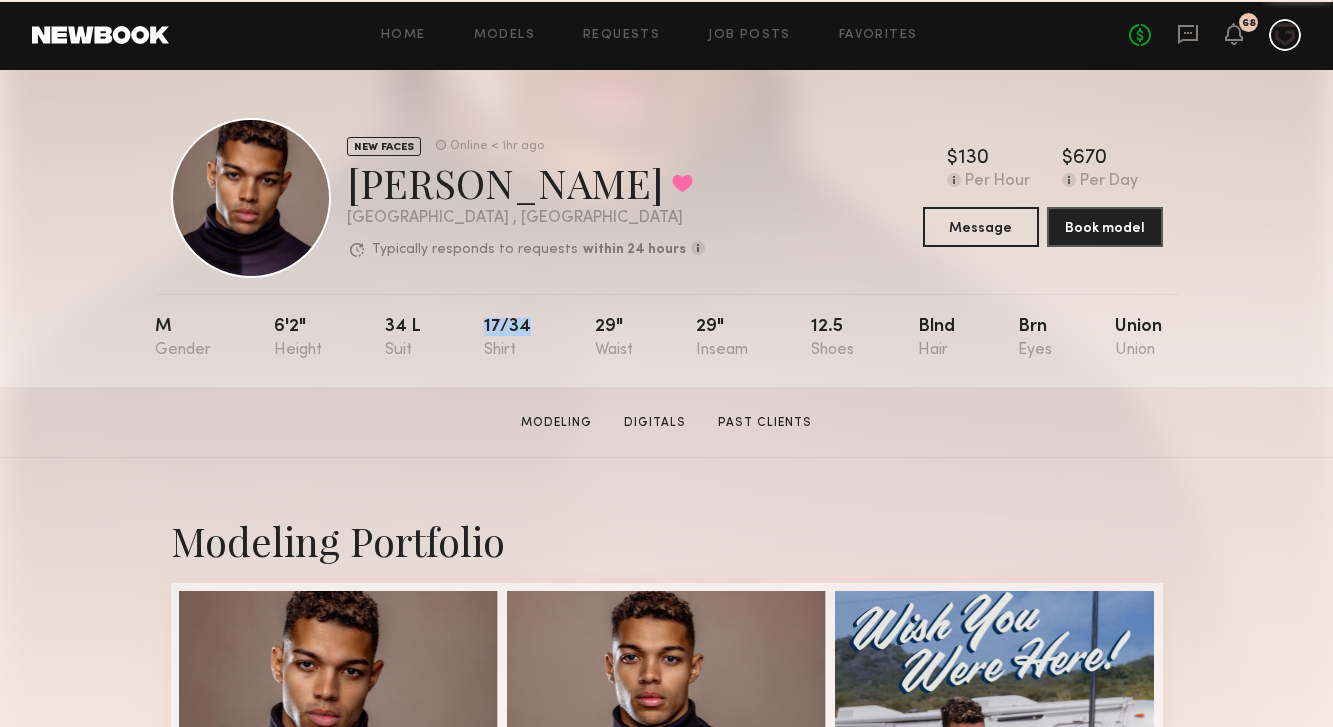 drag, startPoint x: 533, startPoint y: 324, endPoint x: 473, endPoint y: 324, distance: 60 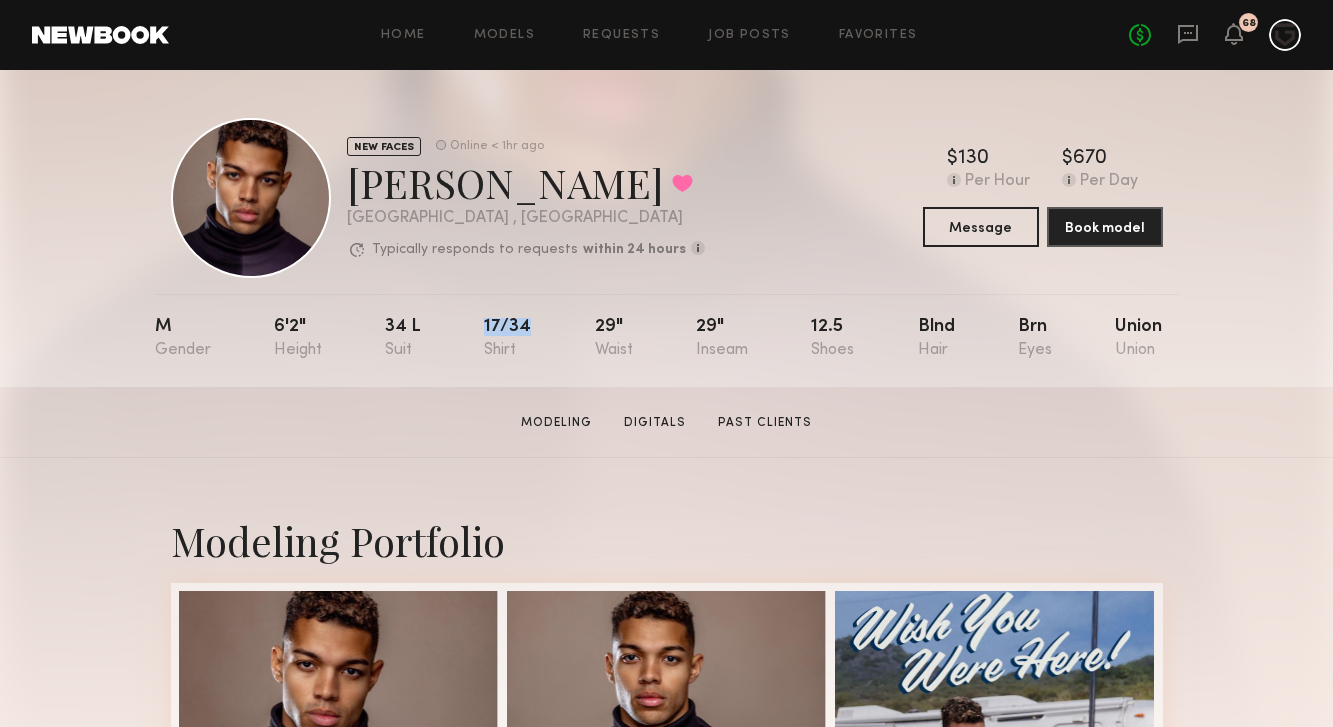 copy on "17/34" 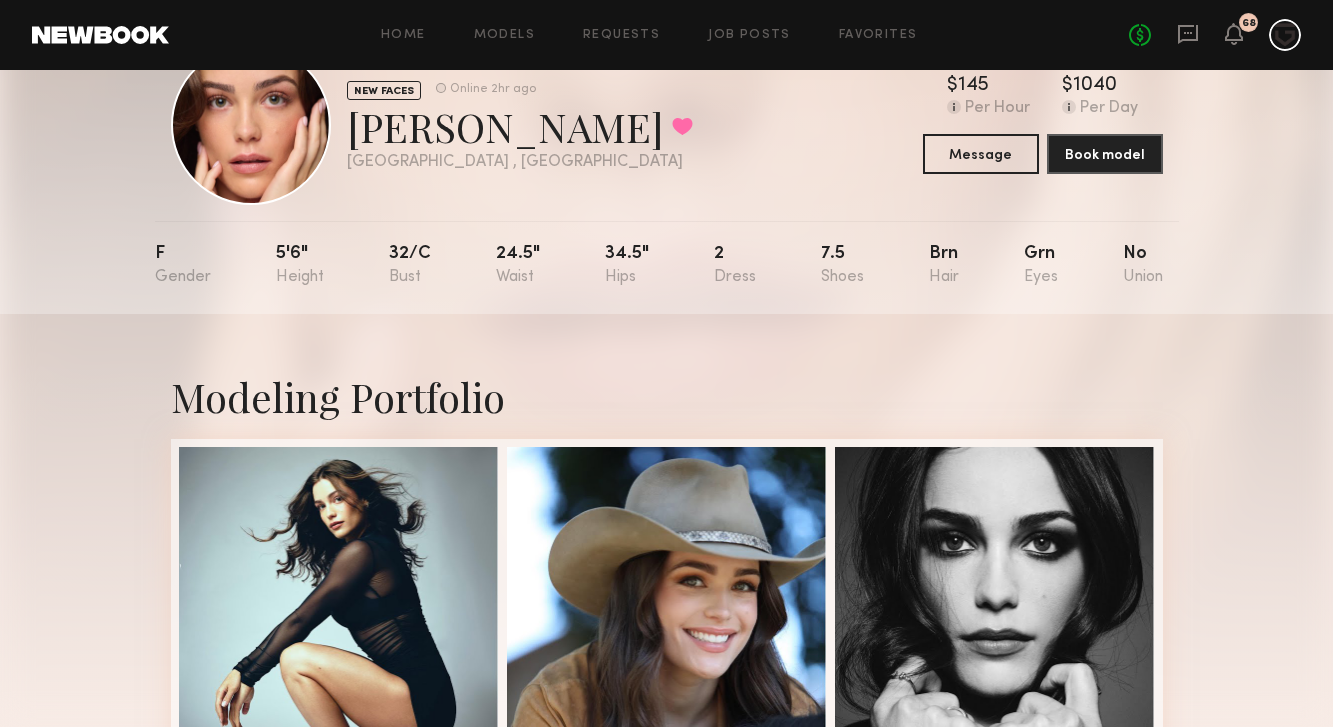 scroll, scrollTop: 75, scrollLeft: 0, axis: vertical 